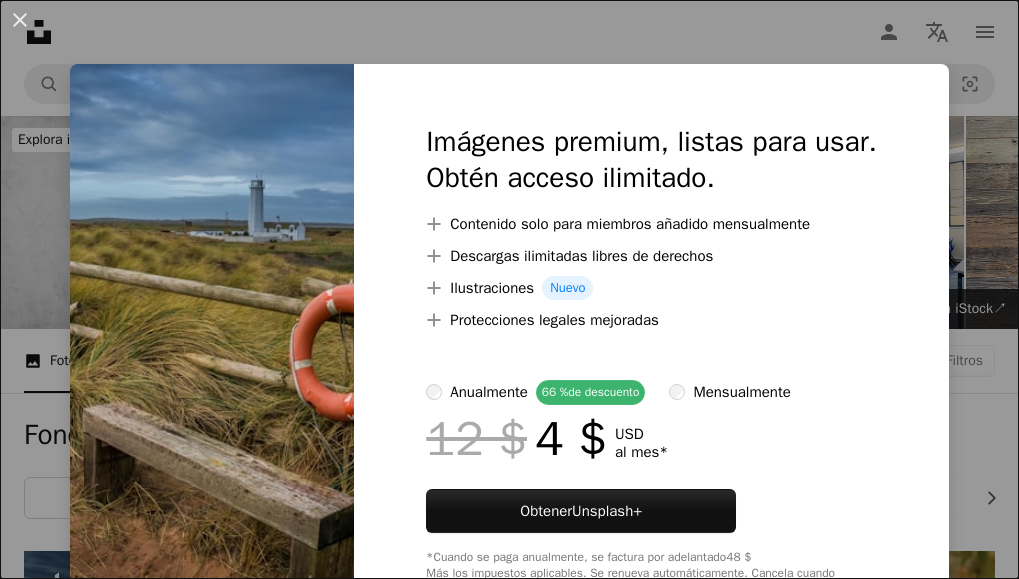 scroll, scrollTop: 400, scrollLeft: 0, axis: vertical 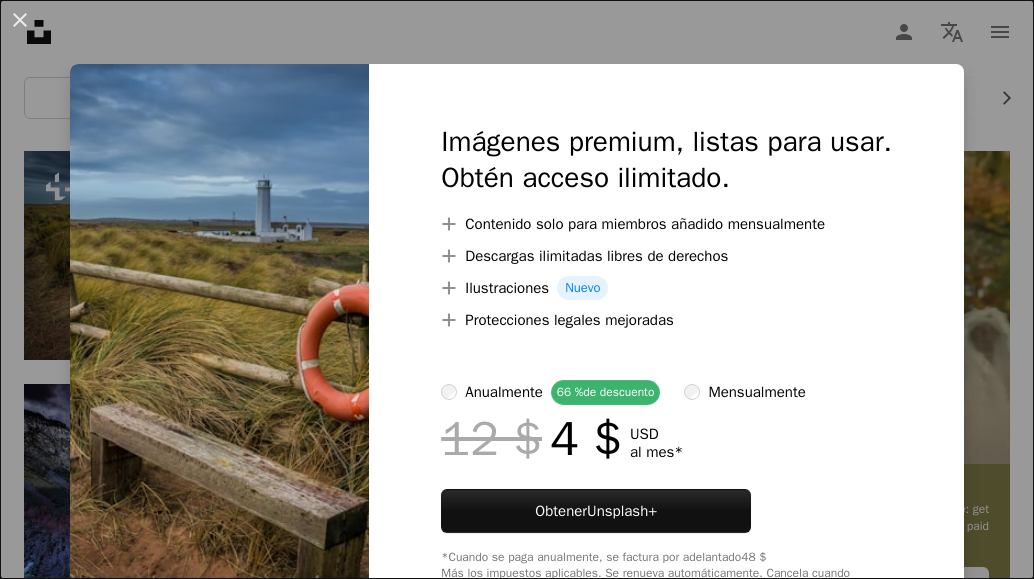 click on "An X shape Imágenes premium, listas para usar. Obtén acceso ilimitado. A plus sign Contenido solo para miembros añadido mensualmente A plus sign Descargas ilimitadas libres de derechos A plus sign Ilustraciones  Nuevo A plus sign Protecciones legales mejoradas anualmente 66 %  de descuento mensualmente 12 $   4 $ USD al mes * Obtener  Unsplash+ *Cuando se paga anualmente, se factura por adelantado  48 $ Más los impuestos aplicables. Se renueva automáticamente. Cancela cuando quieras." at bounding box center [517, 289] 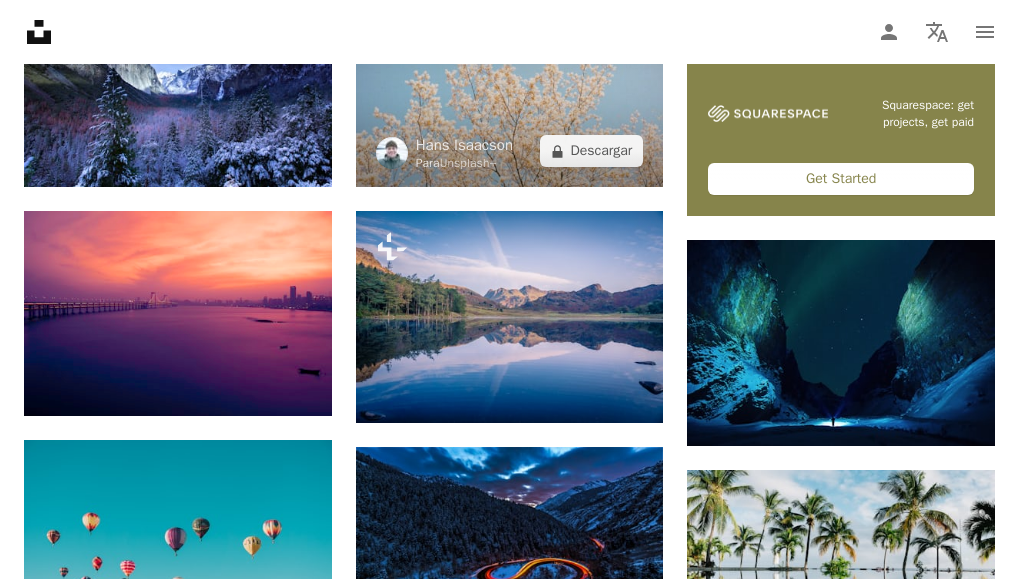 scroll, scrollTop: 800, scrollLeft: 0, axis: vertical 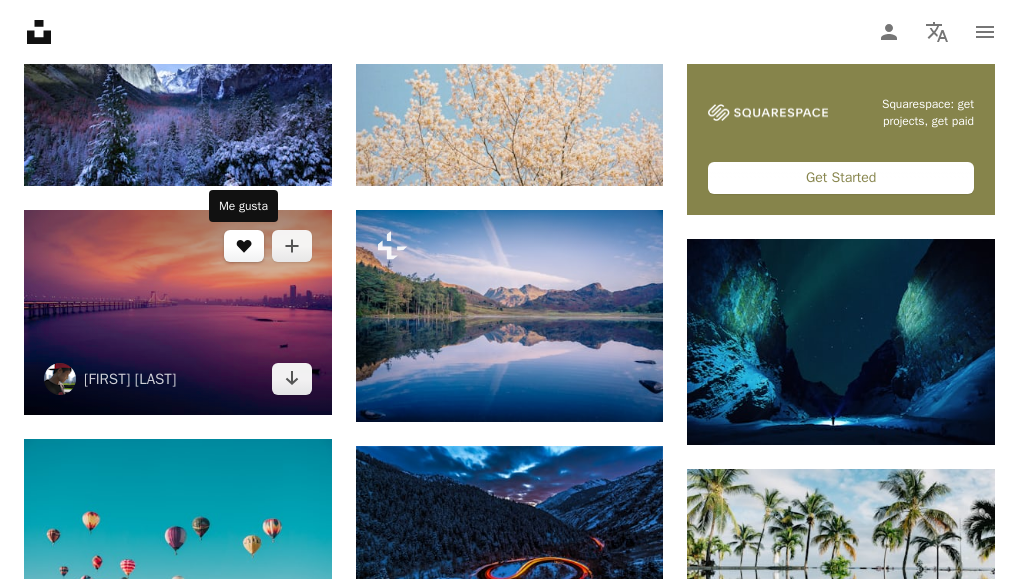 click on "A heart" 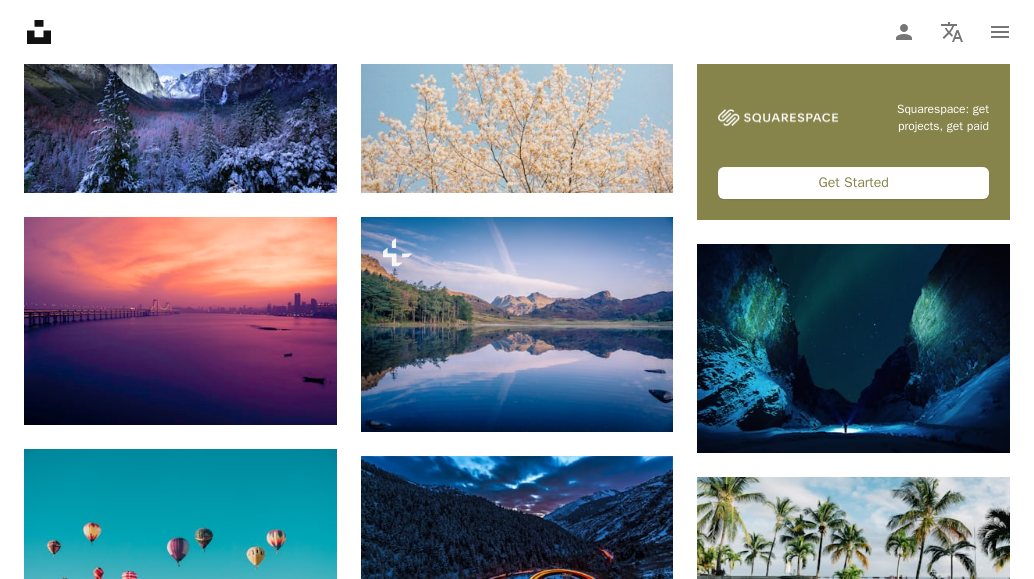 click on "An X shape Únete a Unsplash ¿Ya tienes una cuenta?  Inicia sesión Nombre Apellidos Correo electrónico Nombre de usuario  (únicamente letras, números y guiones bajos) Contraseña  (mín. 8 caracteres) Únete Al unirte, aceptas los  Términos  y la  Política de privacidad ." at bounding box center (517, 2914) 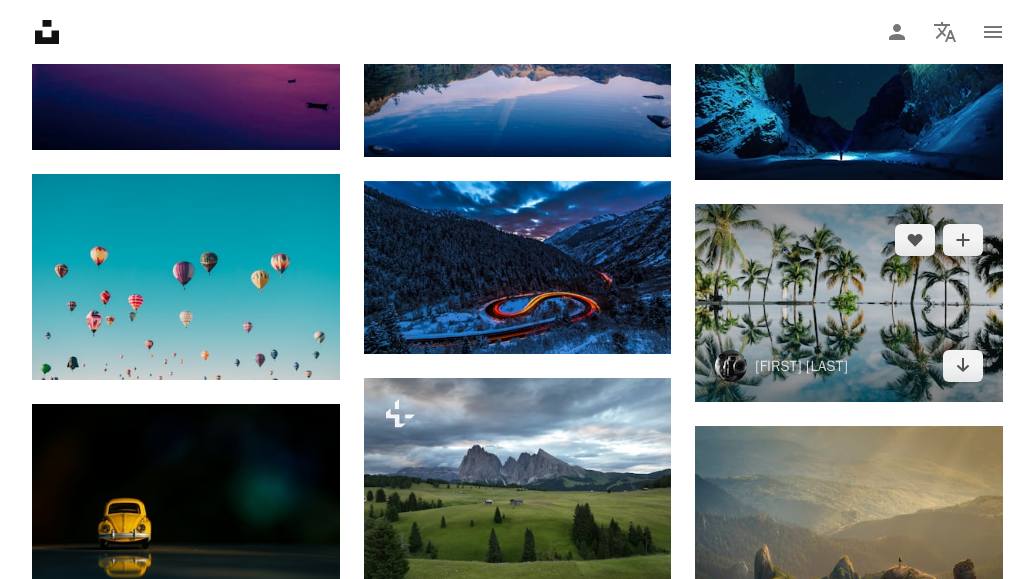 scroll, scrollTop: 1100, scrollLeft: 0, axis: vertical 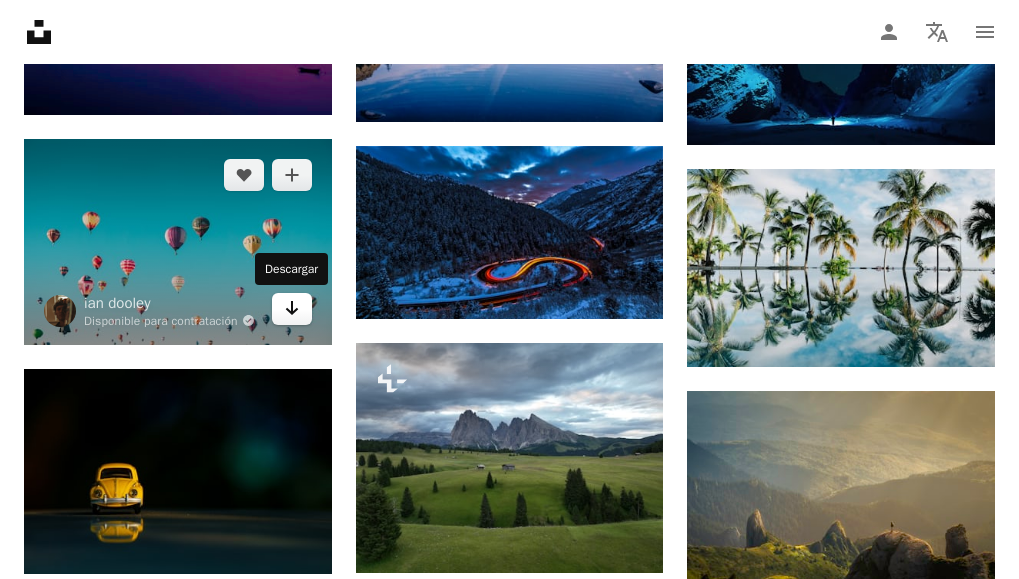 click 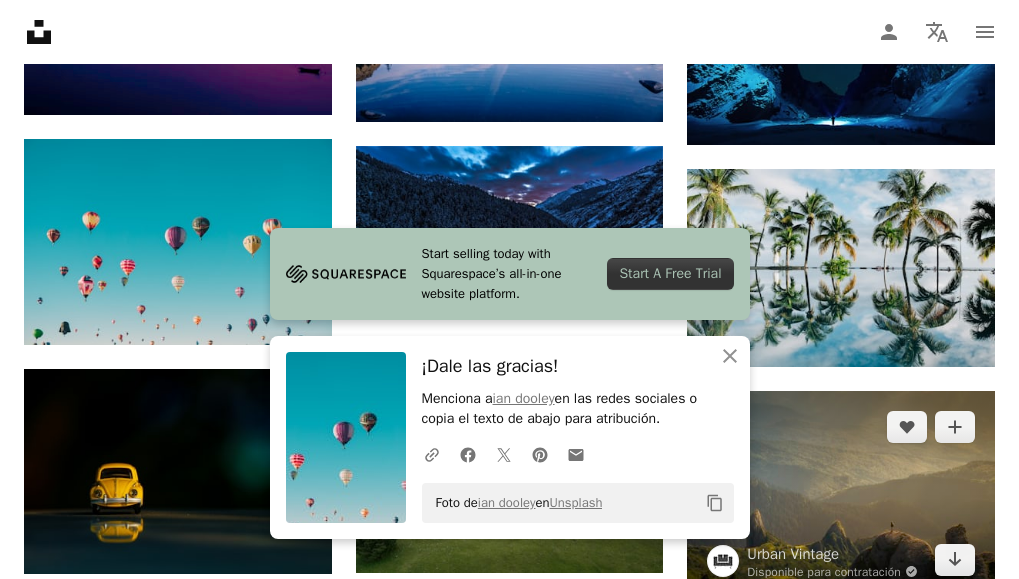 click at bounding box center (841, 493) 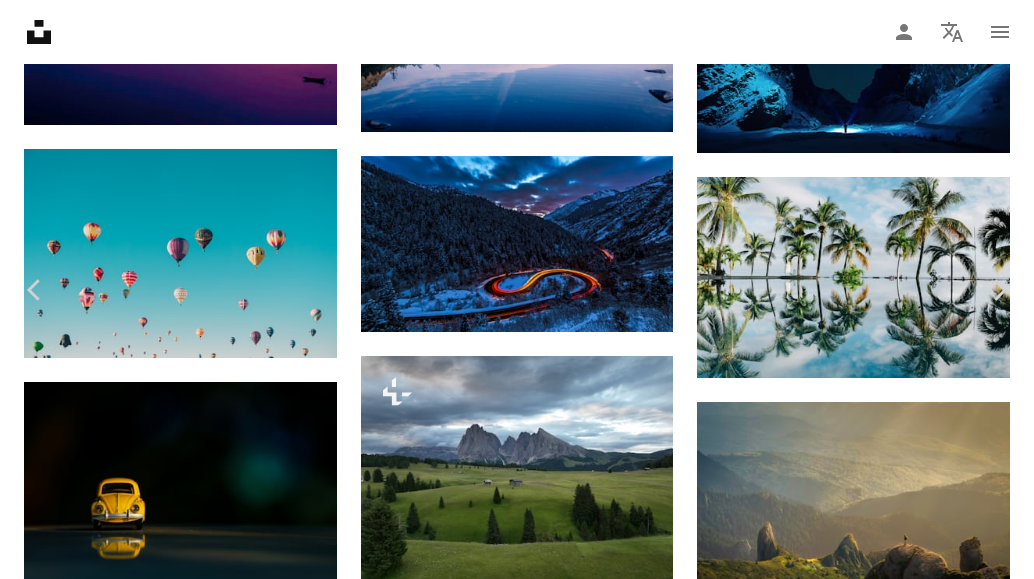 scroll, scrollTop: 0, scrollLeft: 0, axis: both 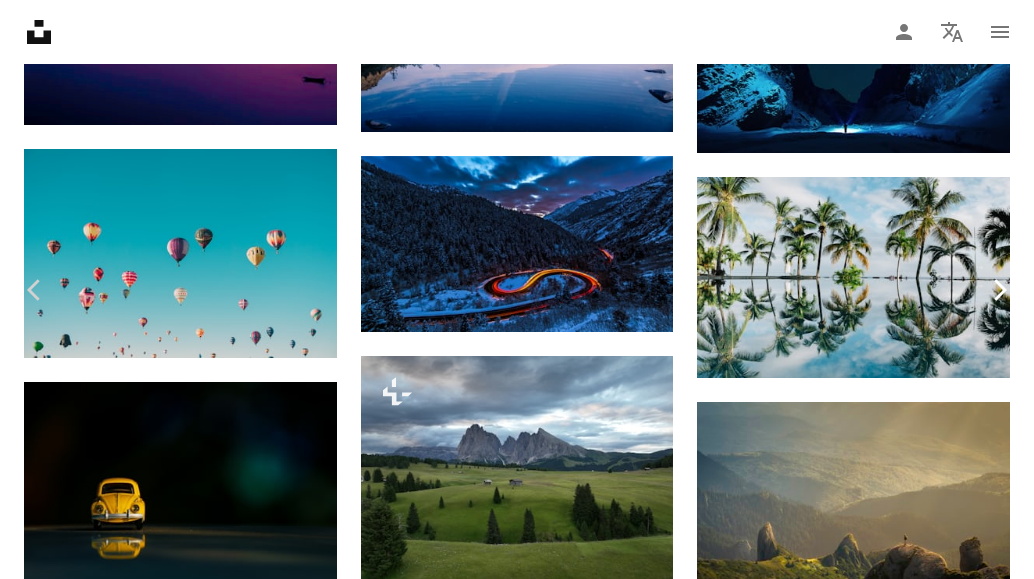 click on "Chevron right" at bounding box center [999, 290] 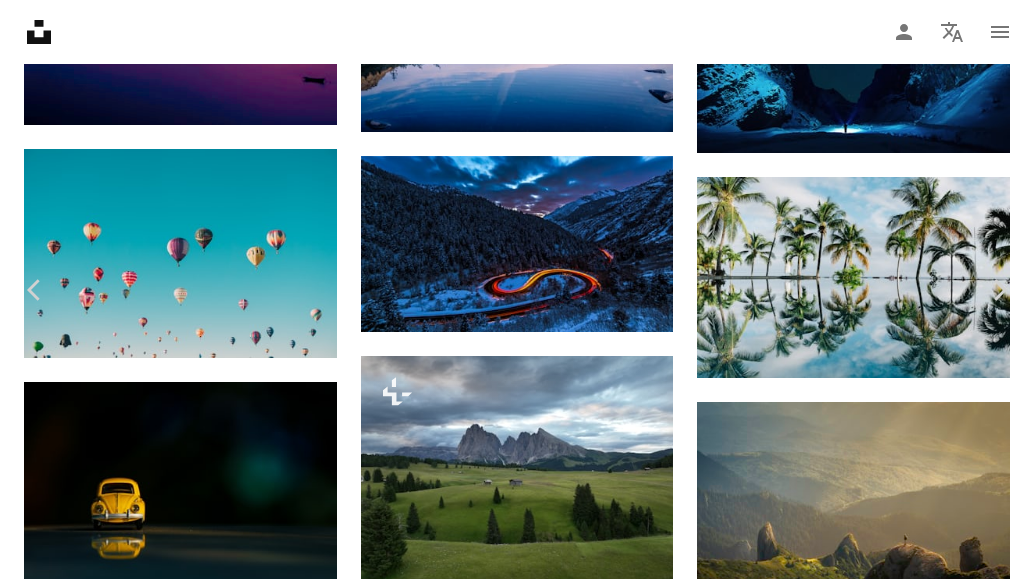 scroll, scrollTop: 0, scrollLeft: 0, axis: both 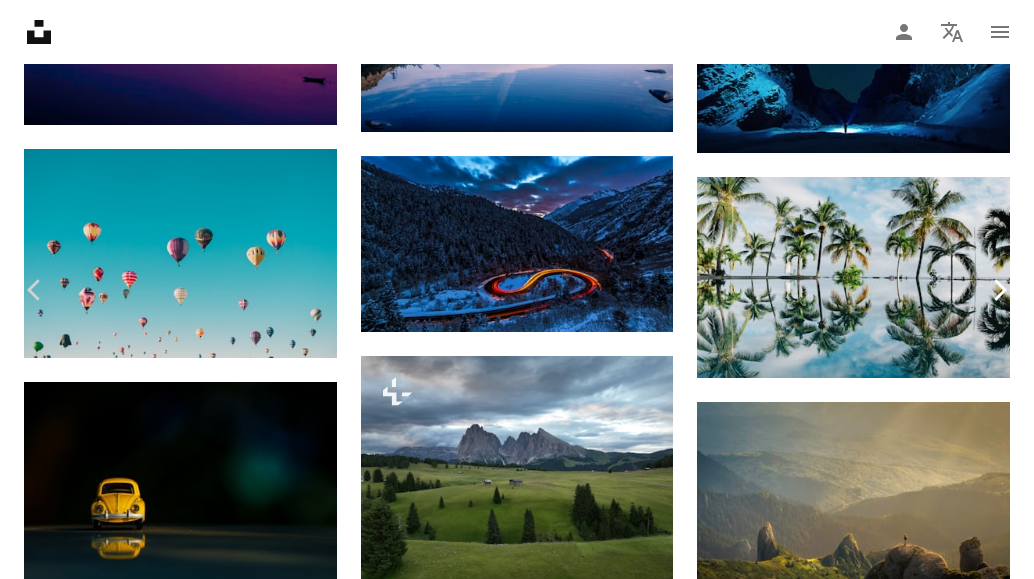 click on "Chevron right" 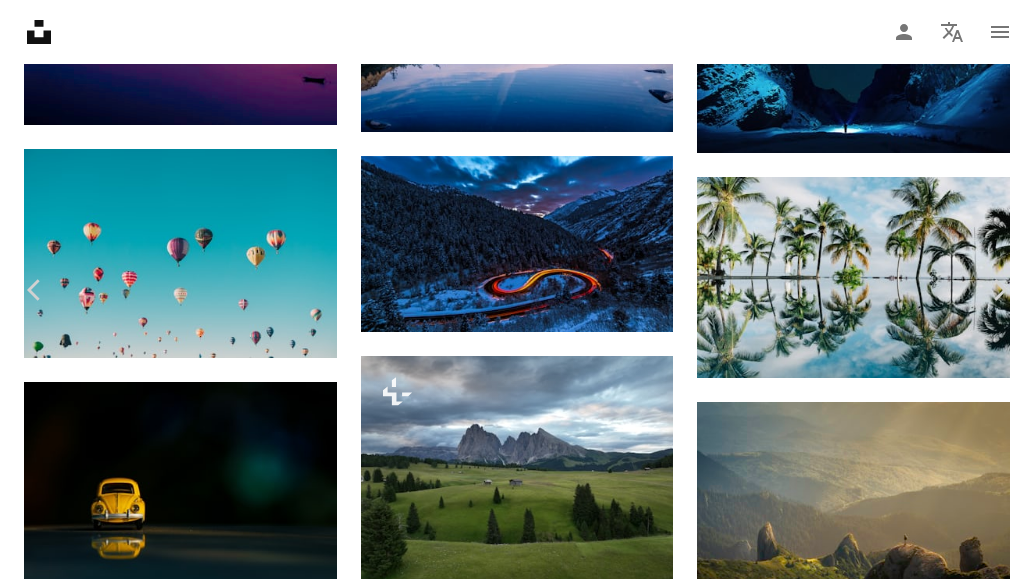 click on "Chevron down" 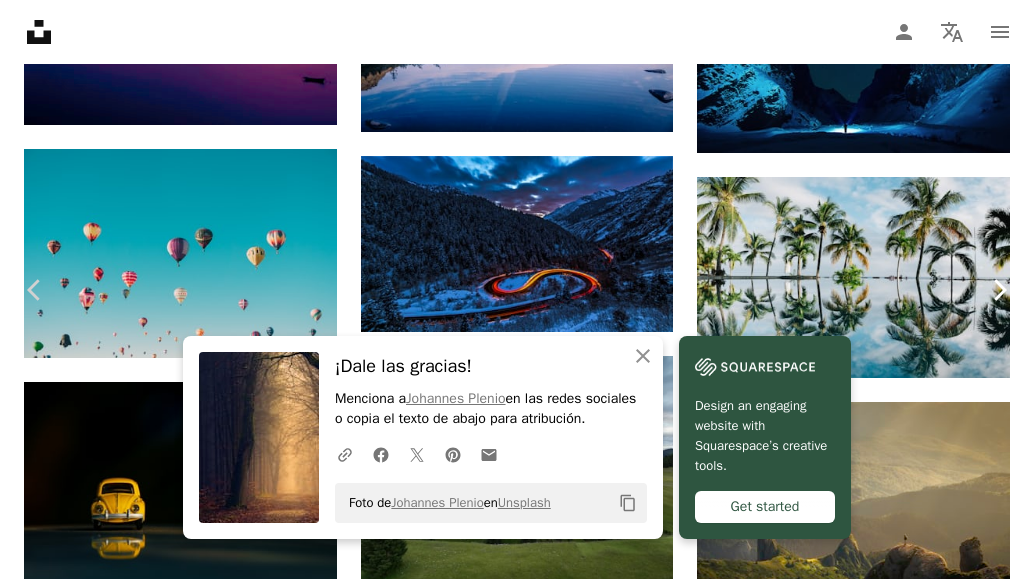 click 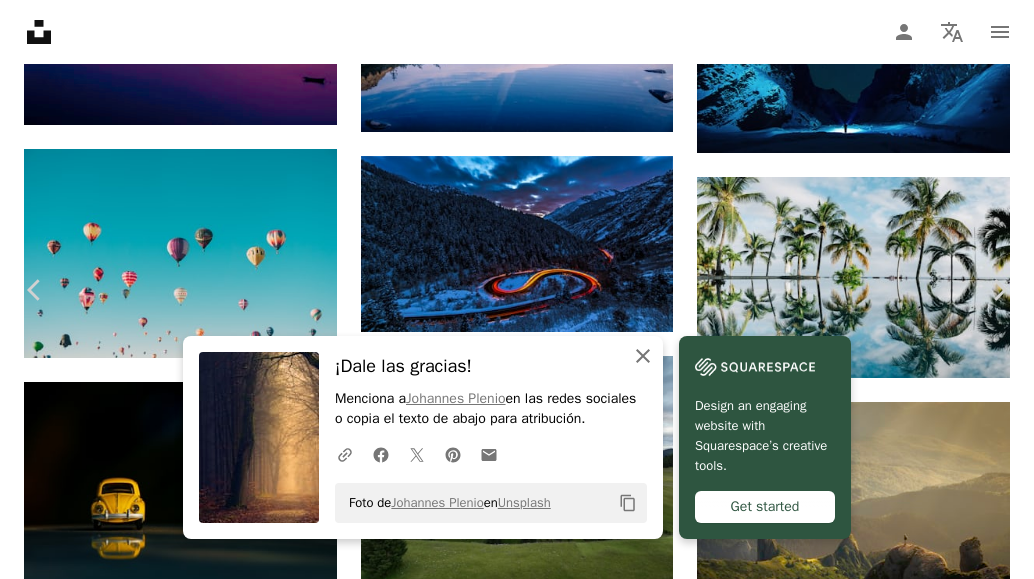 click on "An X shape" 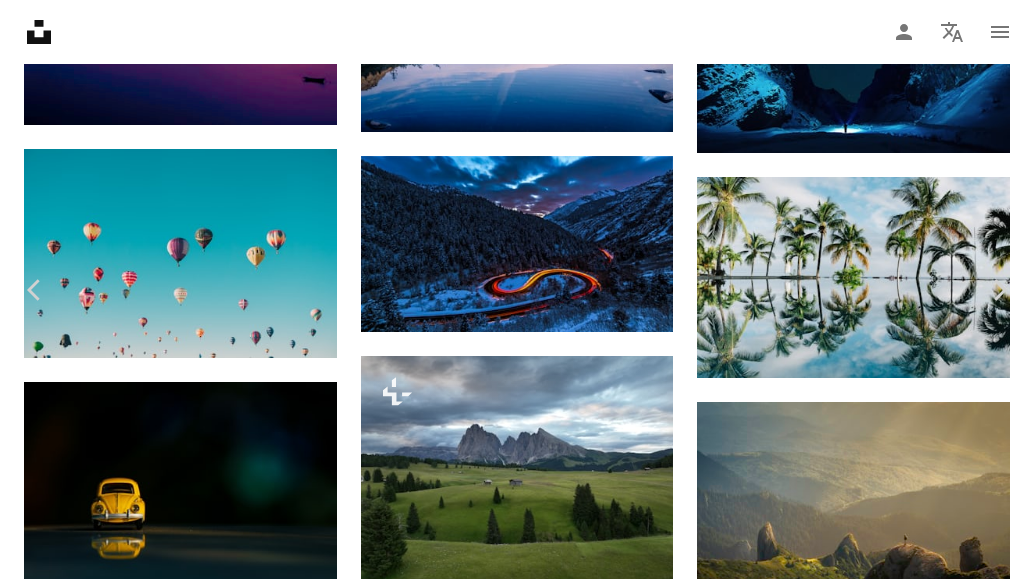 scroll, scrollTop: 200, scrollLeft: 0, axis: vertical 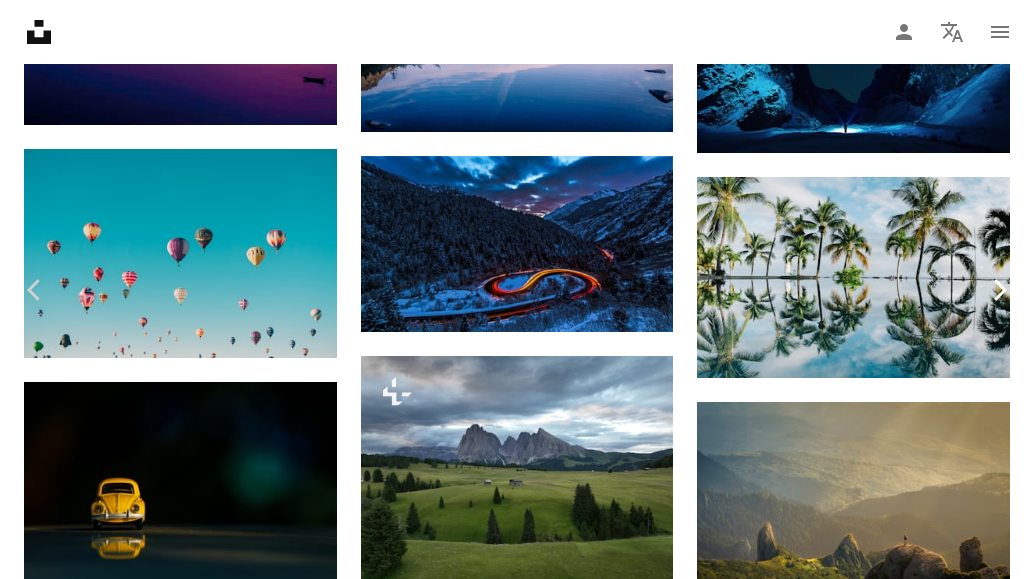 click on "Chevron right" 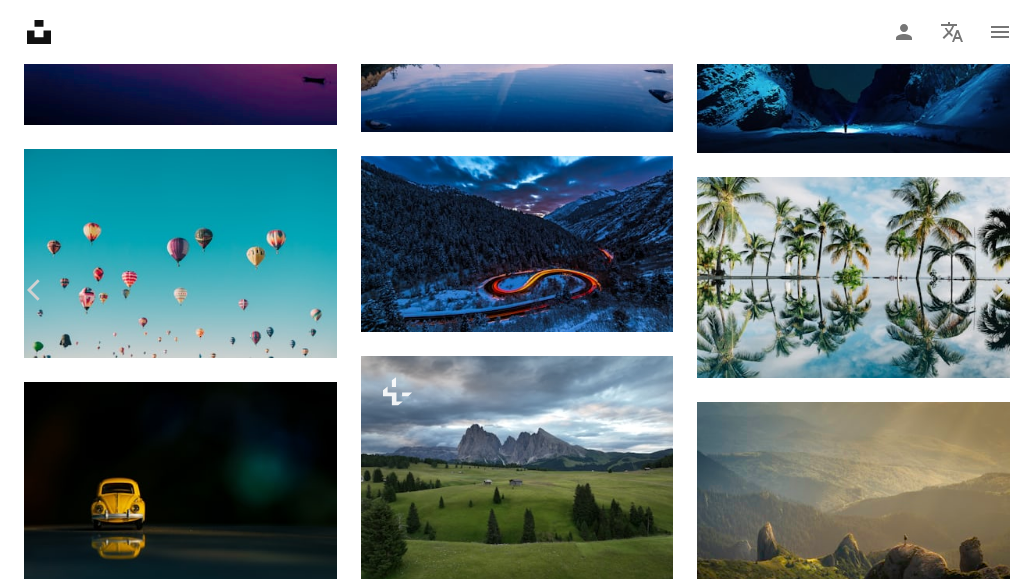 scroll, scrollTop: 100, scrollLeft: 0, axis: vertical 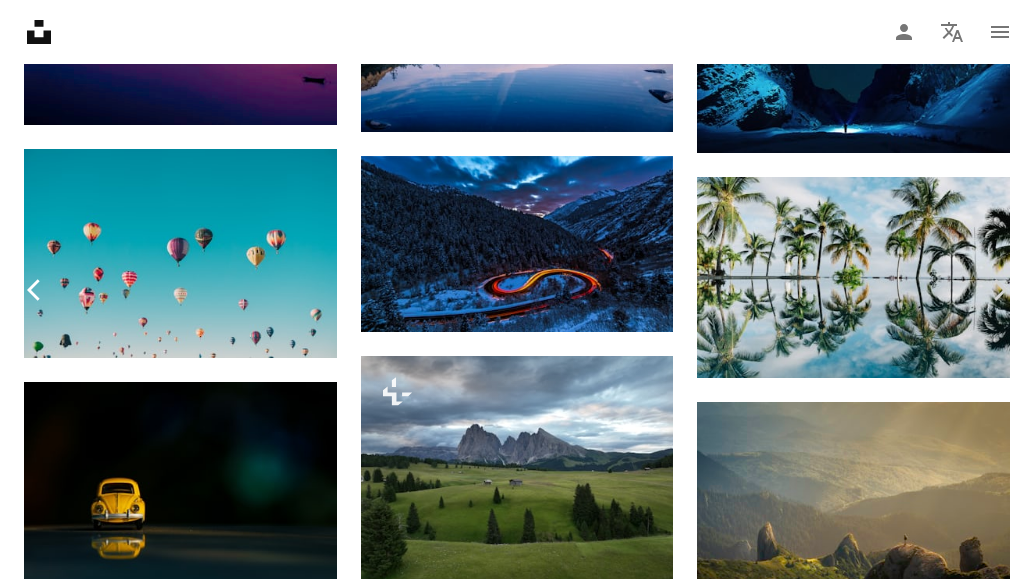 click on "Chevron left" 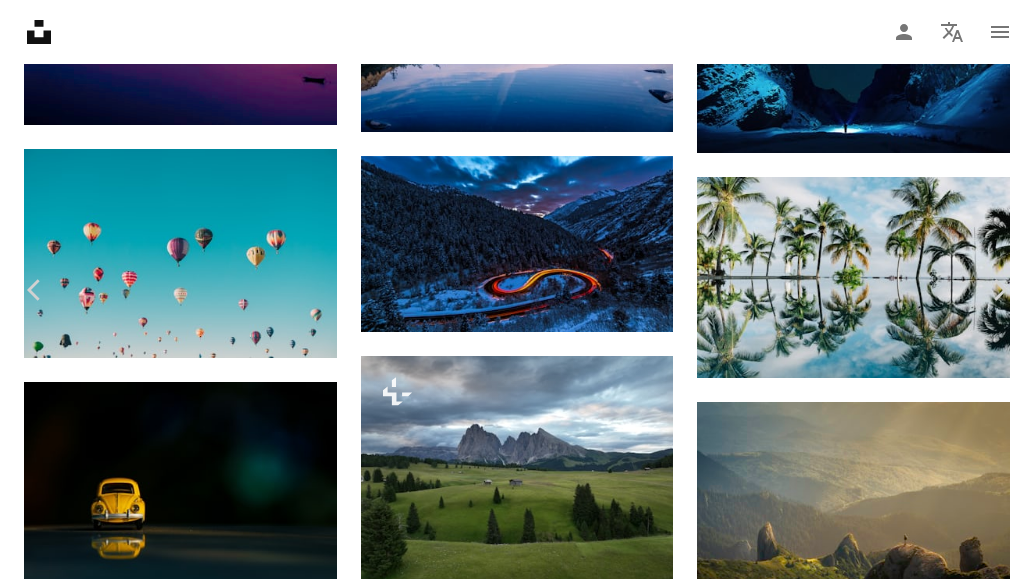 click on "Chevron down" 